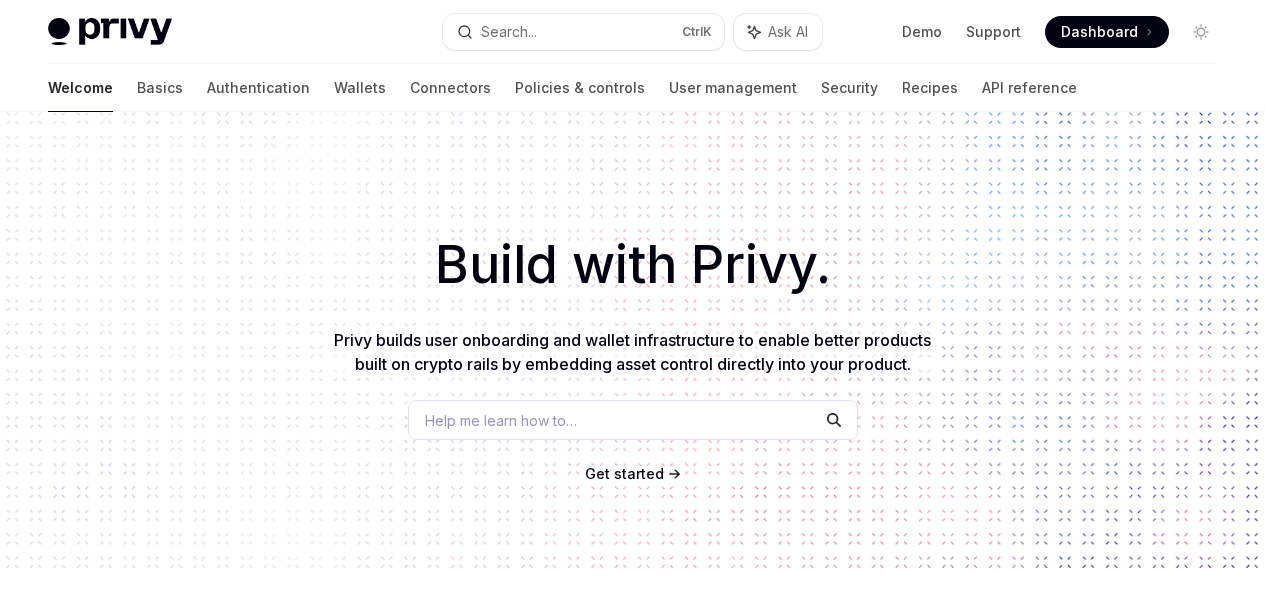 scroll, scrollTop: 0, scrollLeft: 0, axis: both 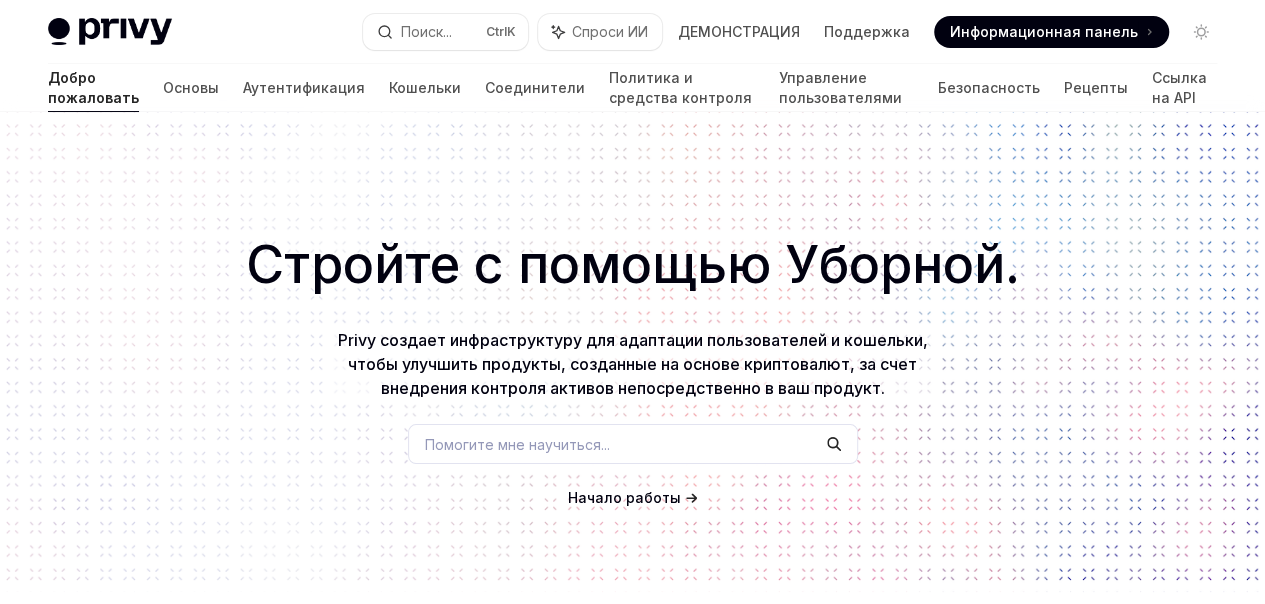 type on "*" 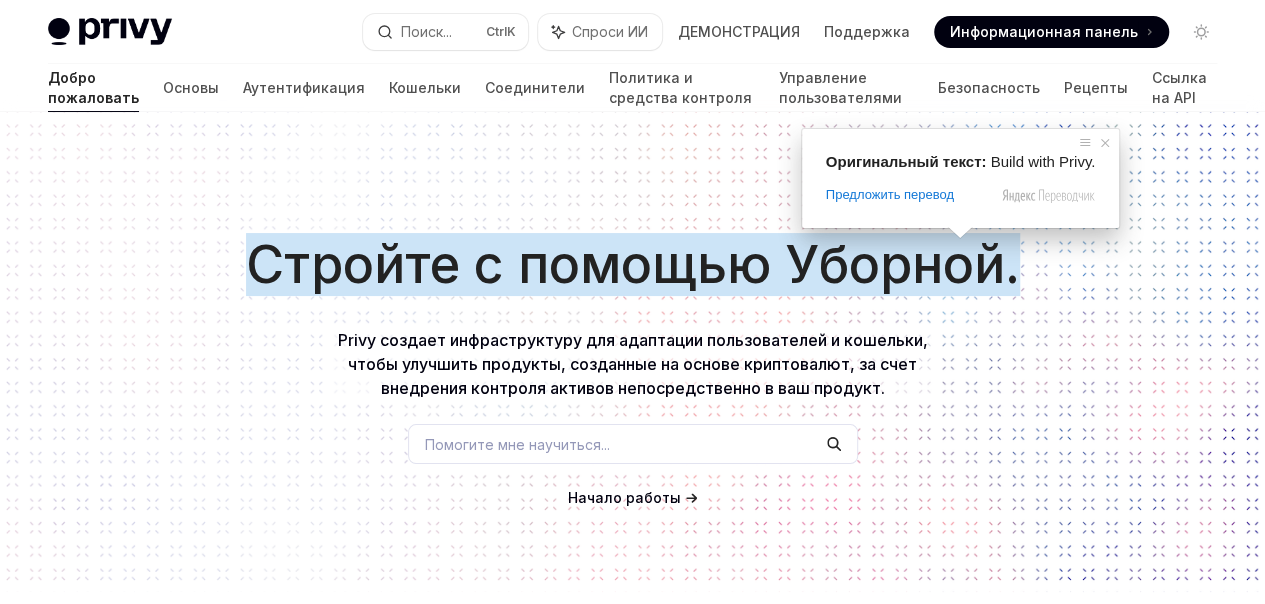 click on "Стройте с помощью Уборной." at bounding box center [633, 264] 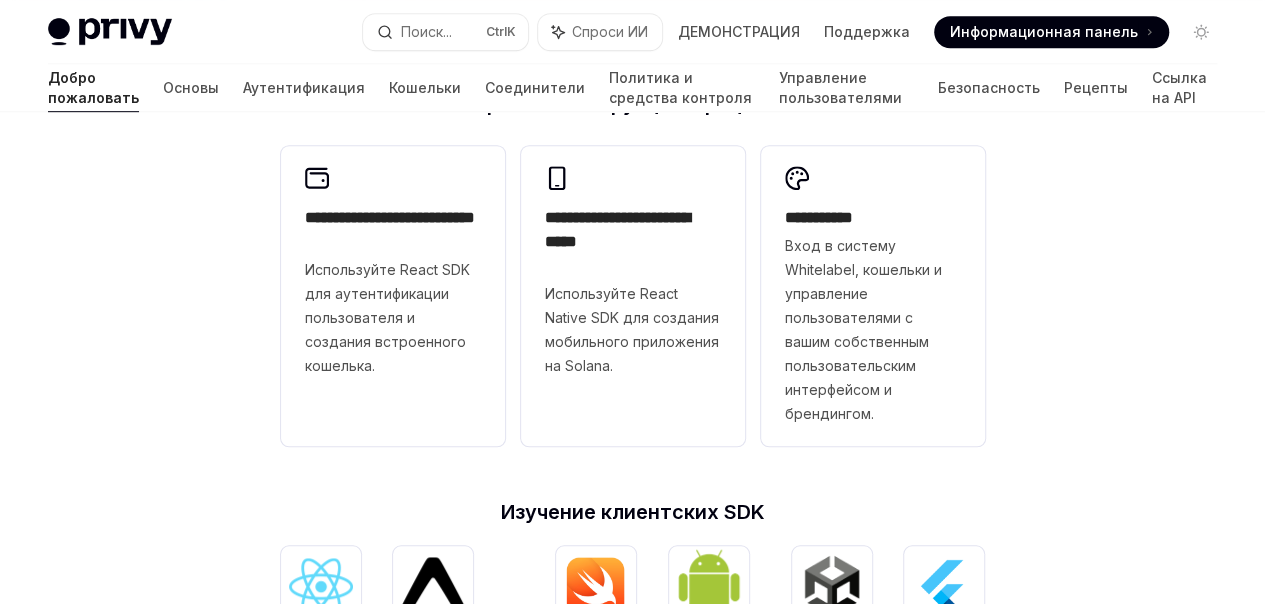 scroll, scrollTop: 529, scrollLeft: 0, axis: vertical 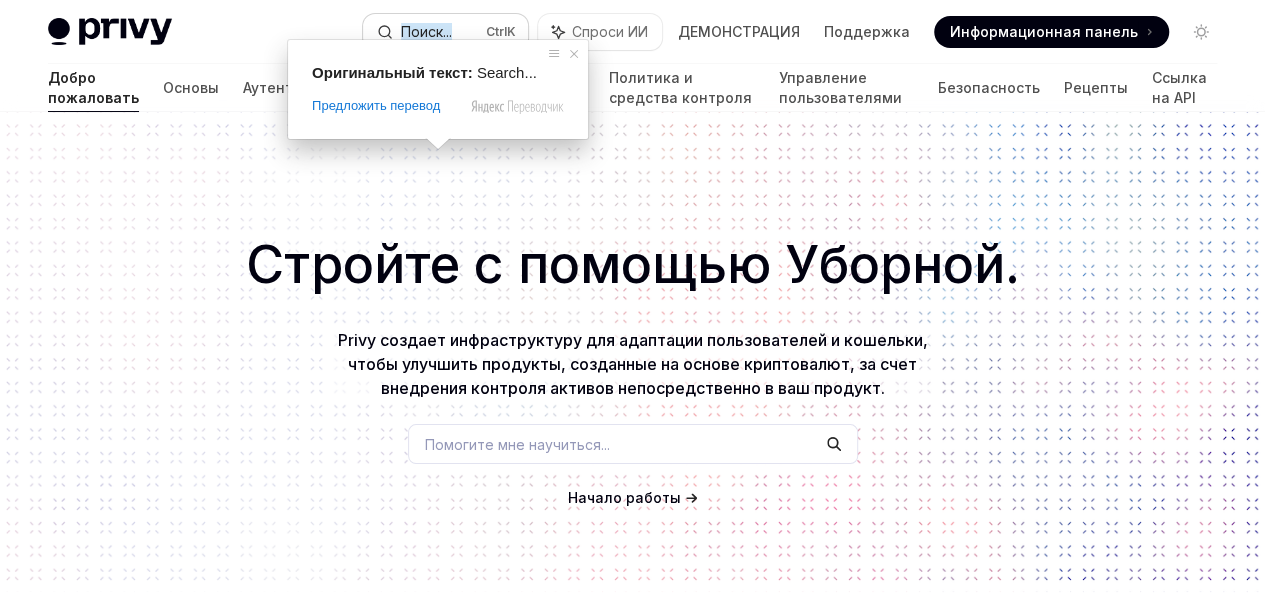 click on "Поиск..." at bounding box center (426, 32) 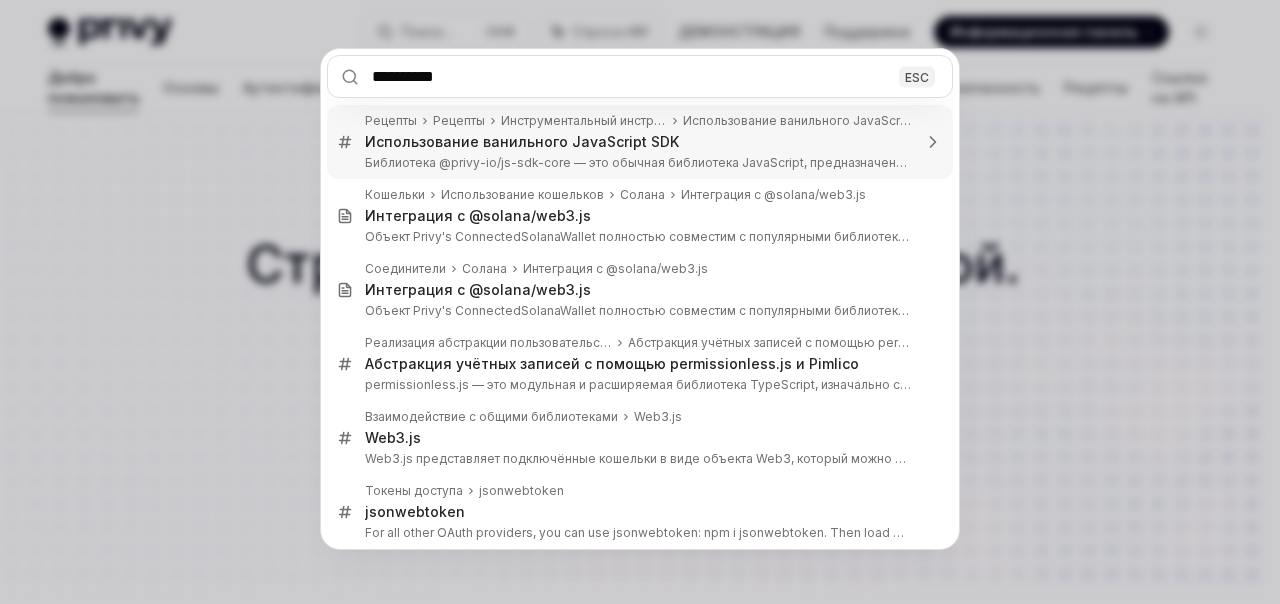 click on "*********" at bounding box center (640, 76) 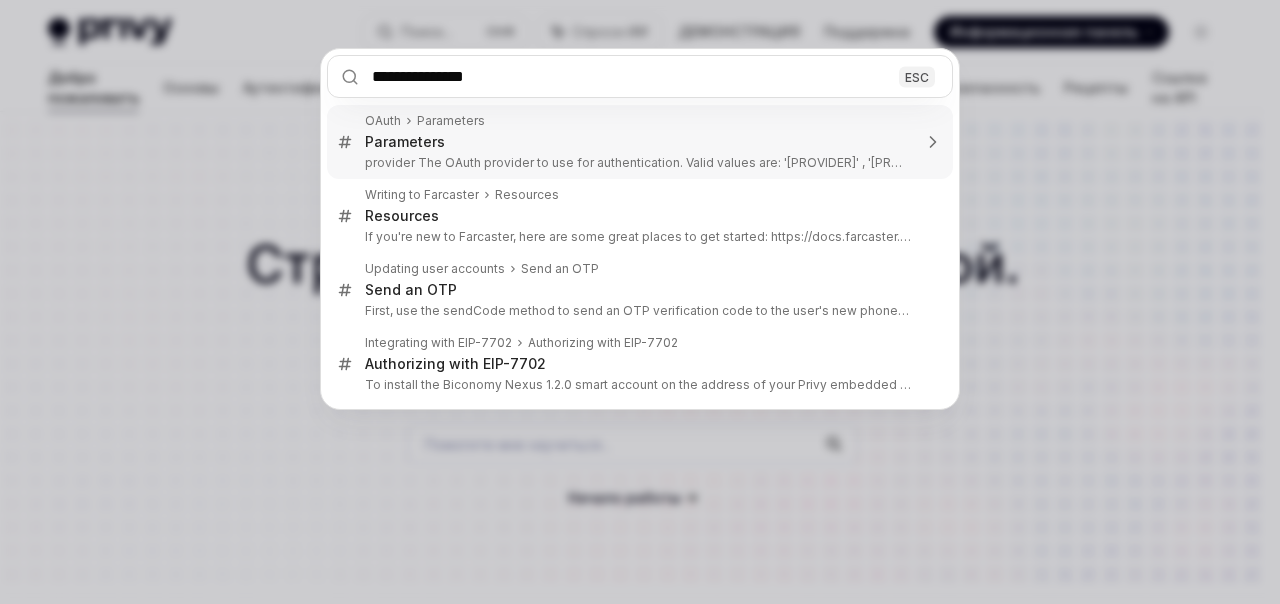 type on "**********" 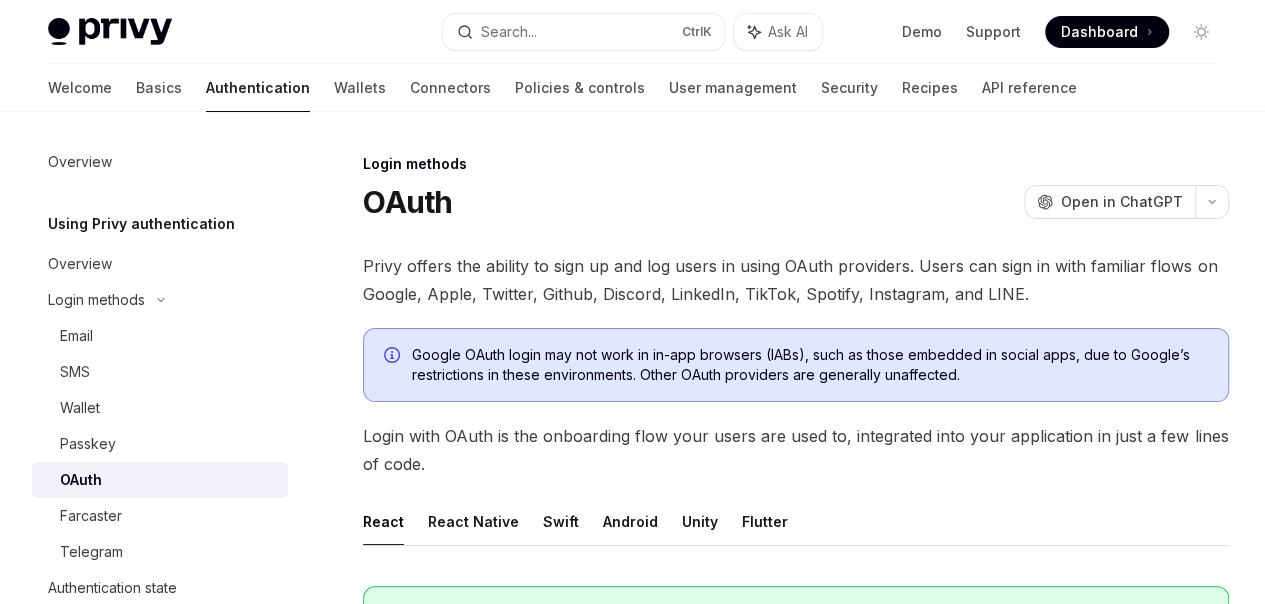 scroll, scrollTop: 2759, scrollLeft: 0, axis: vertical 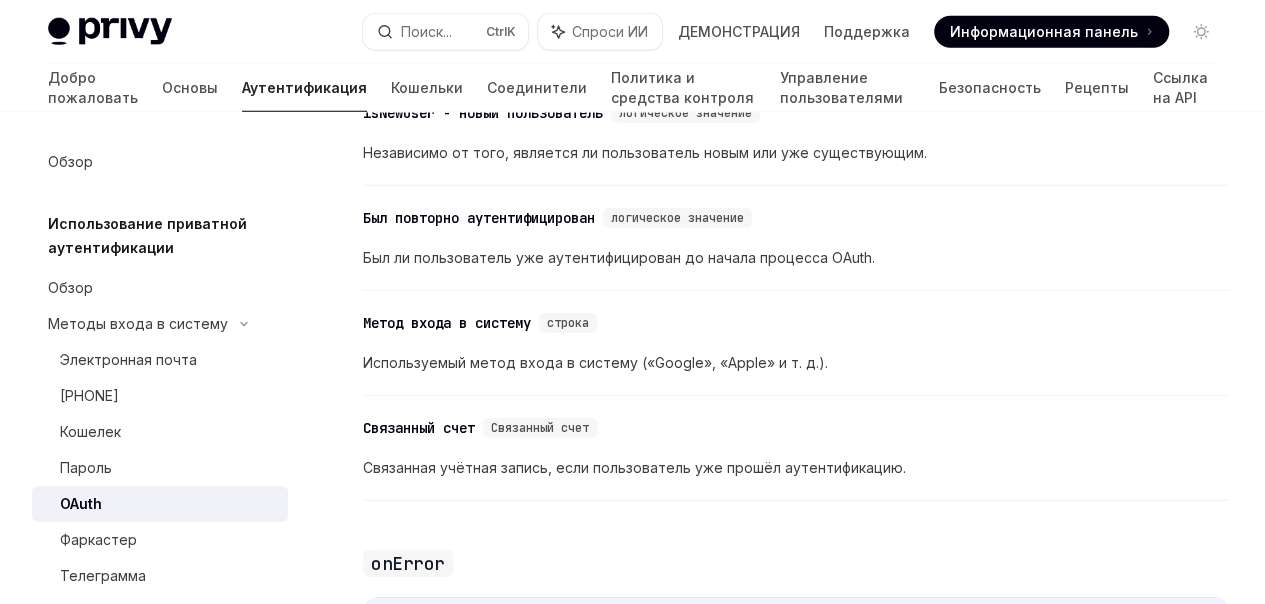 click on "​ isNewUser - новый пользователь логическое значение Независимо от того, является ли пользователь новым или уже существующим." at bounding box center [796, 138] 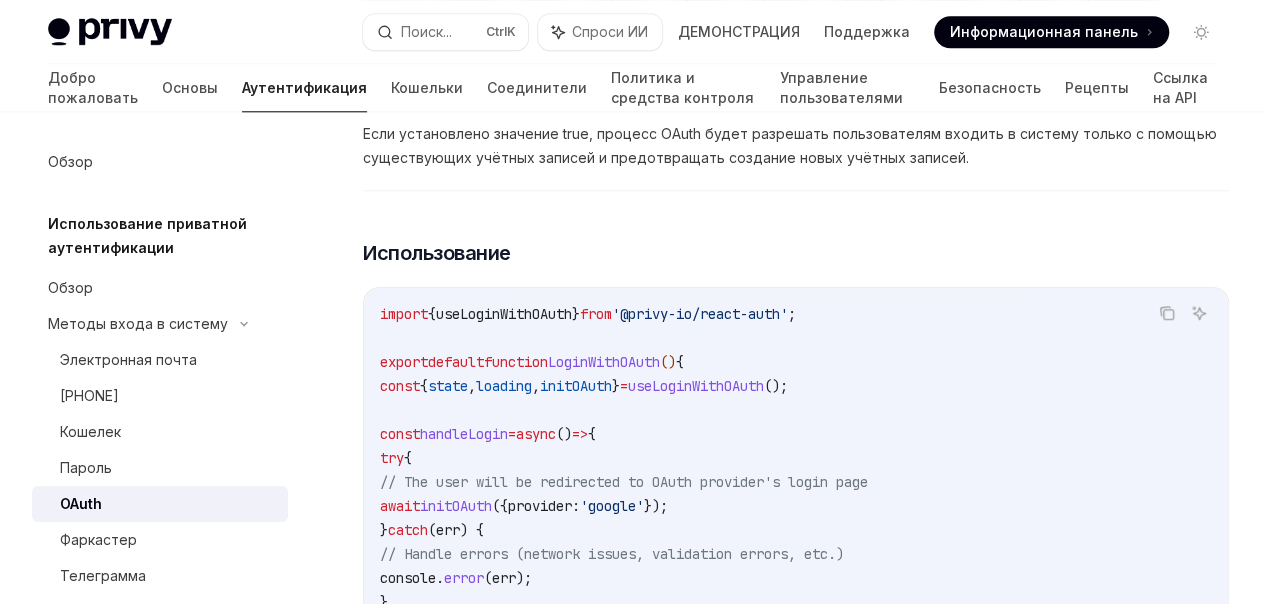scroll, scrollTop: 545, scrollLeft: 0, axis: vertical 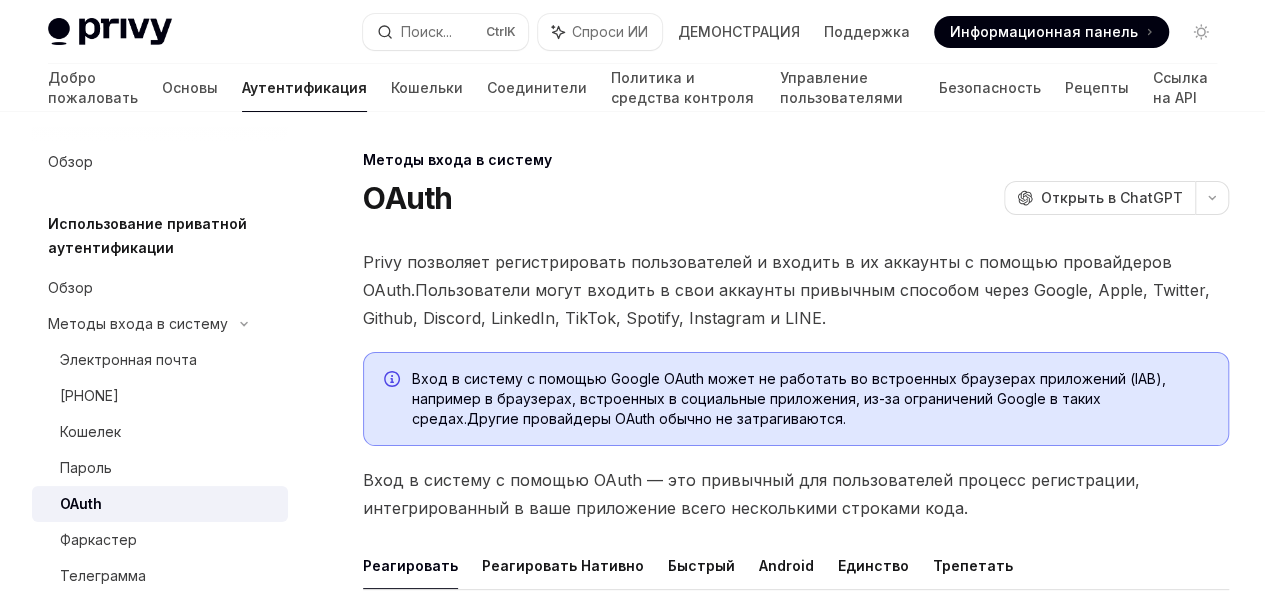 click at bounding box center [110, 32] 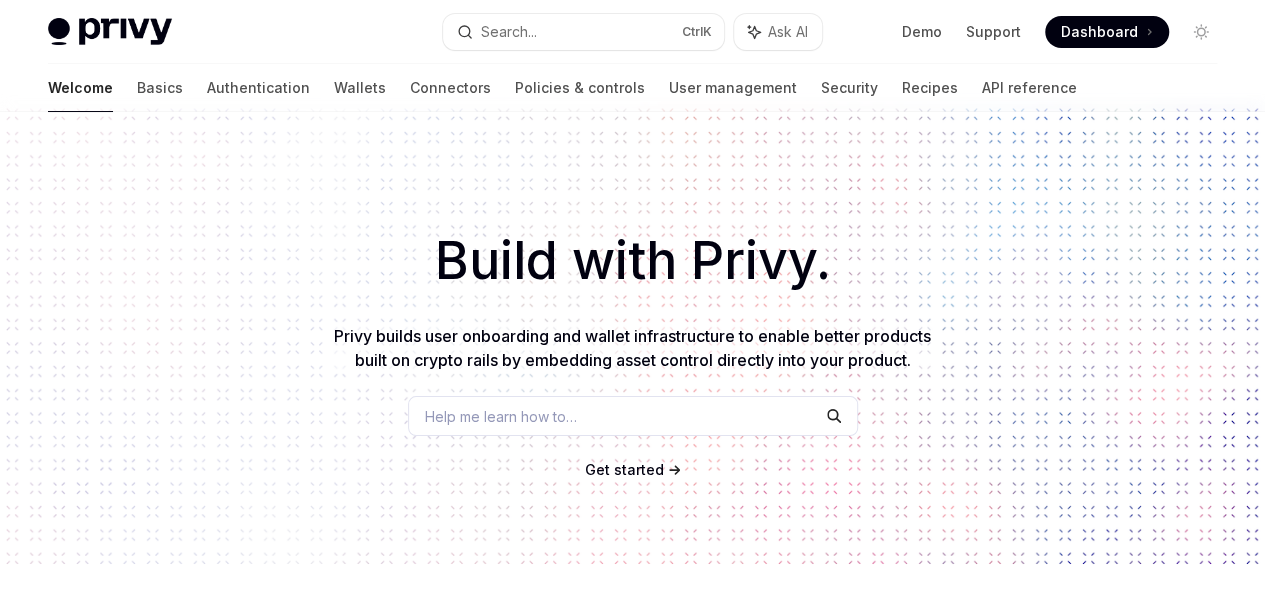 scroll, scrollTop: 0, scrollLeft: 0, axis: both 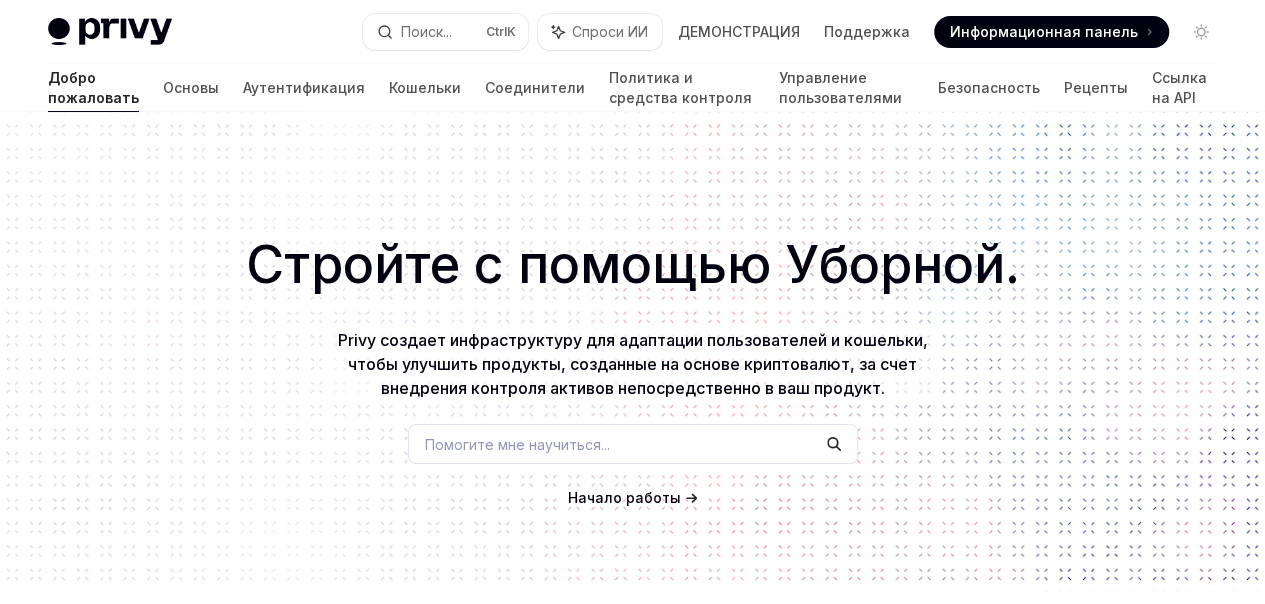 click on "Стройте с помощью Уборной. Privy создает инфраструктуру для адаптации пользователей и кошельки, чтобы улучшить продукты, созданные на основе криптовалют, за счет внедрения контроля активов непосредственно в ваш продукт. Помогите мне научиться... Начало работы" at bounding box center [632, 352] 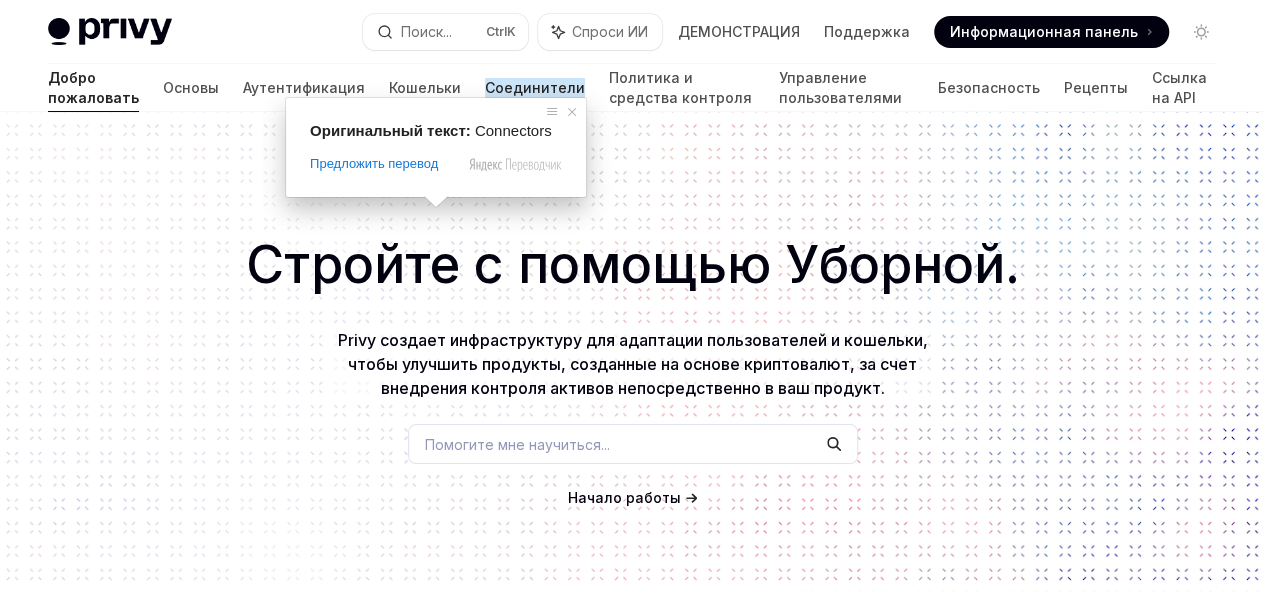 click on "Соединители" at bounding box center (535, 88) 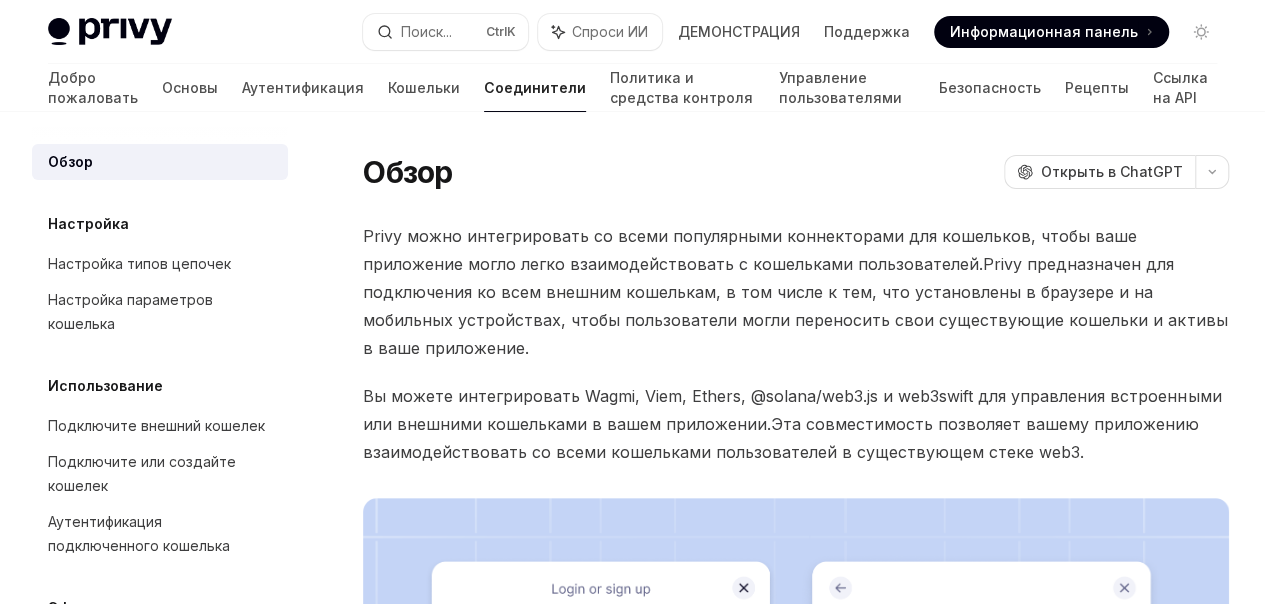 click at bounding box center (0, 0) 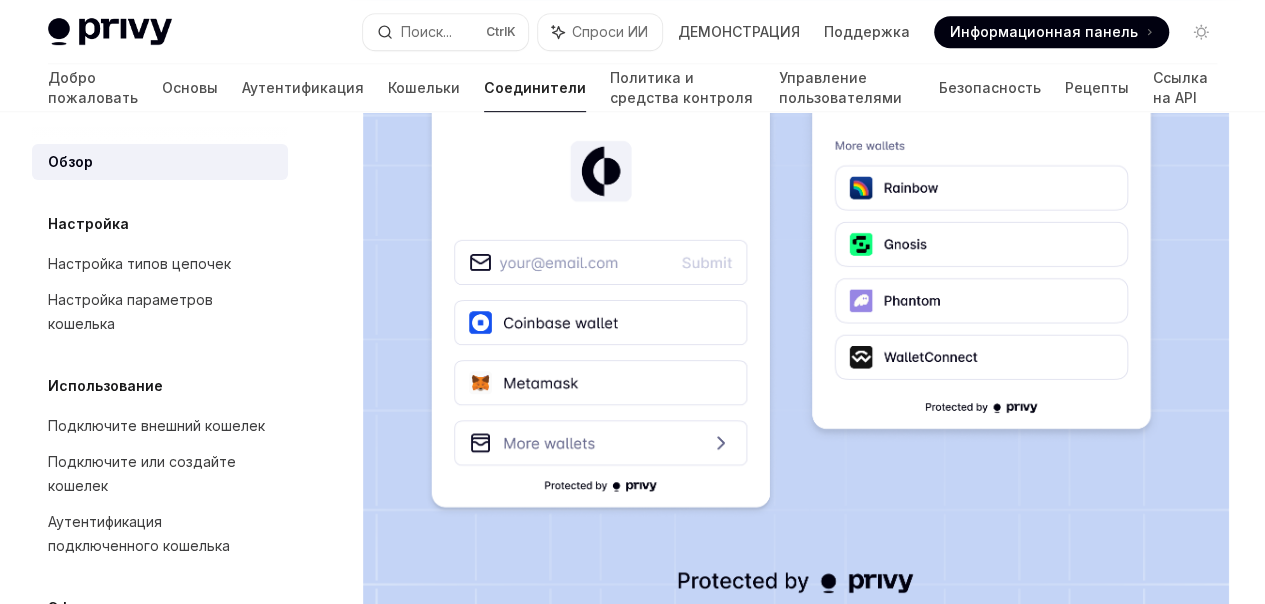 scroll, scrollTop: 492, scrollLeft: 0, axis: vertical 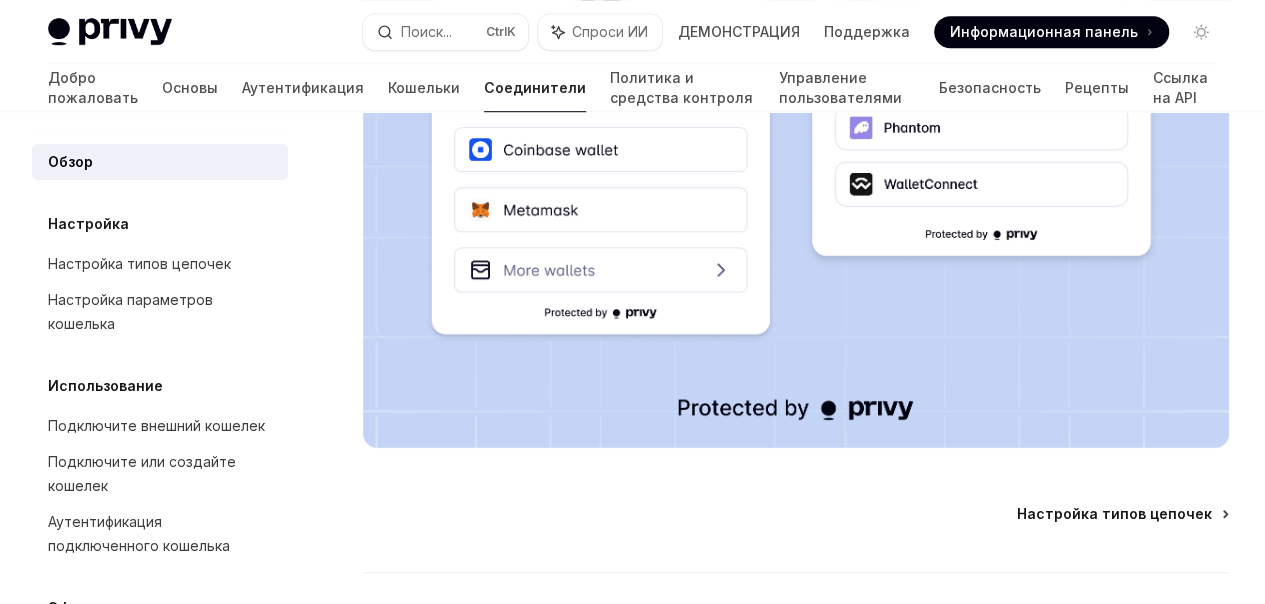 click on "Настройка типов цепочек" at bounding box center [1114, 514] 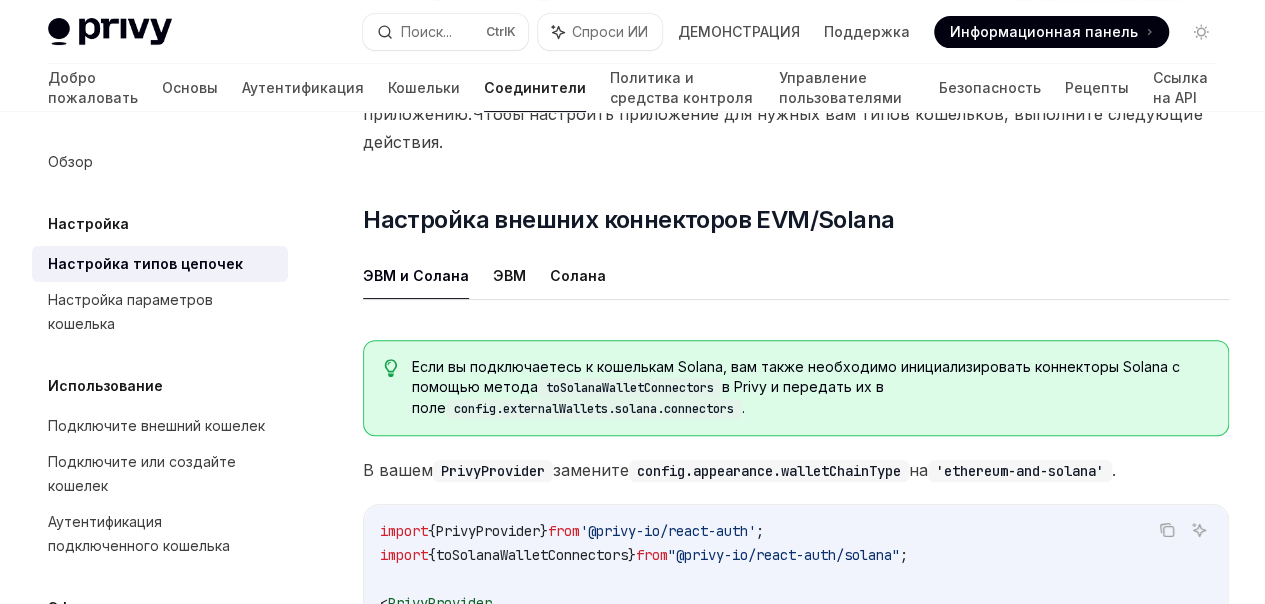 scroll, scrollTop: 122, scrollLeft: 0, axis: vertical 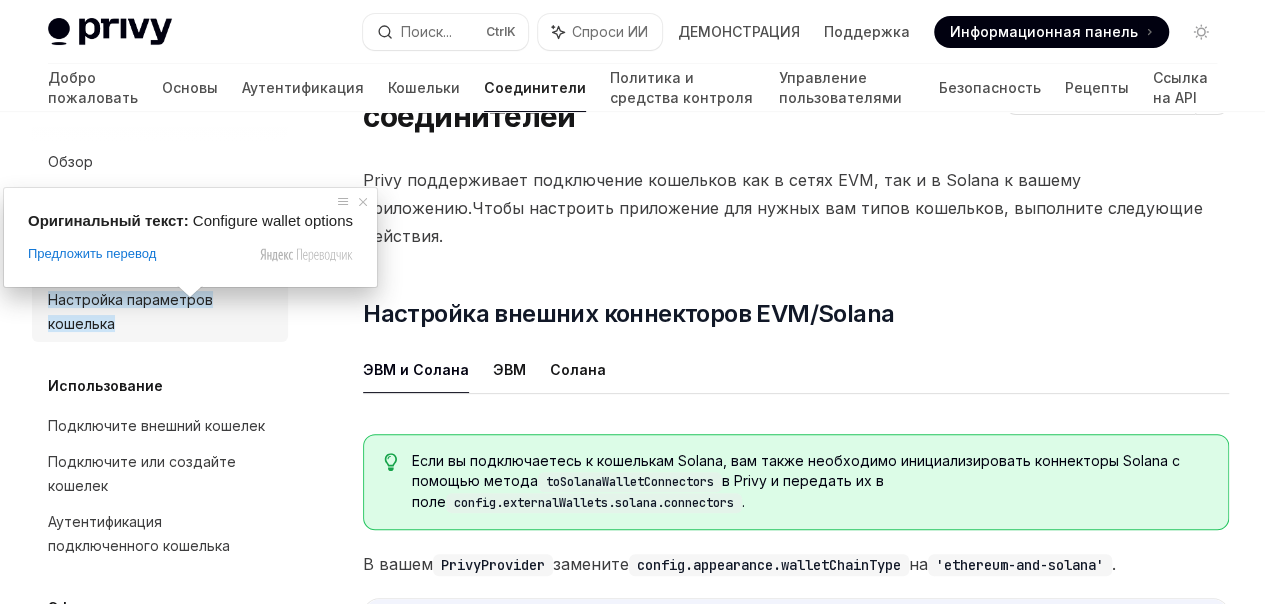click at bounding box center [190, 292] 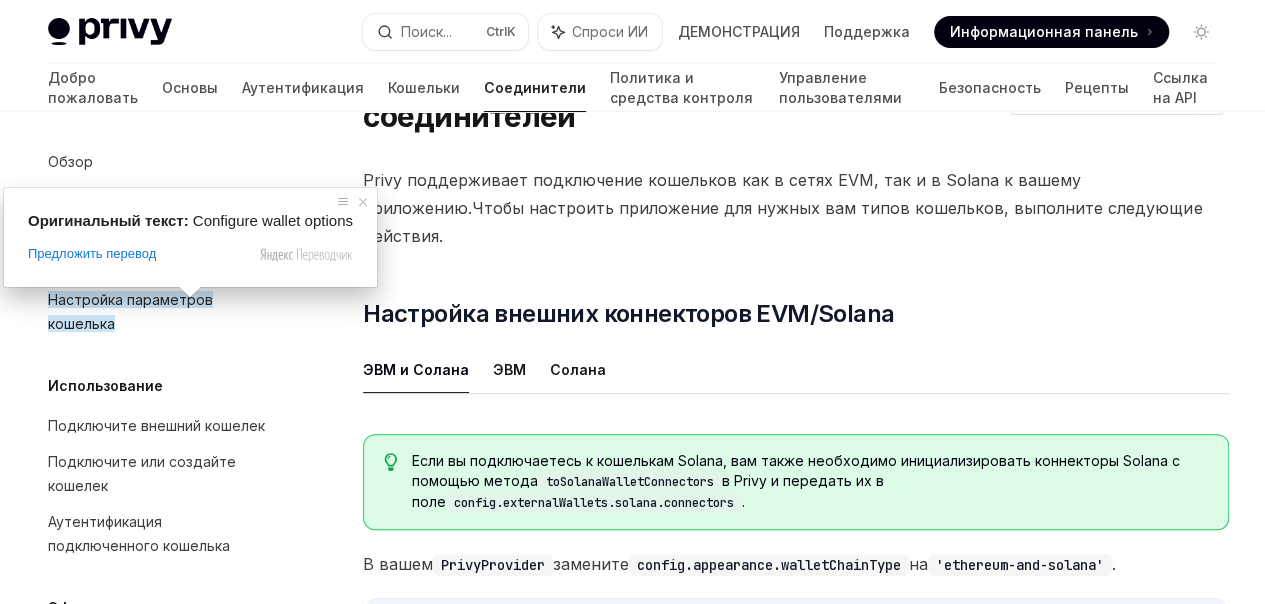 click at bounding box center [190, 292] 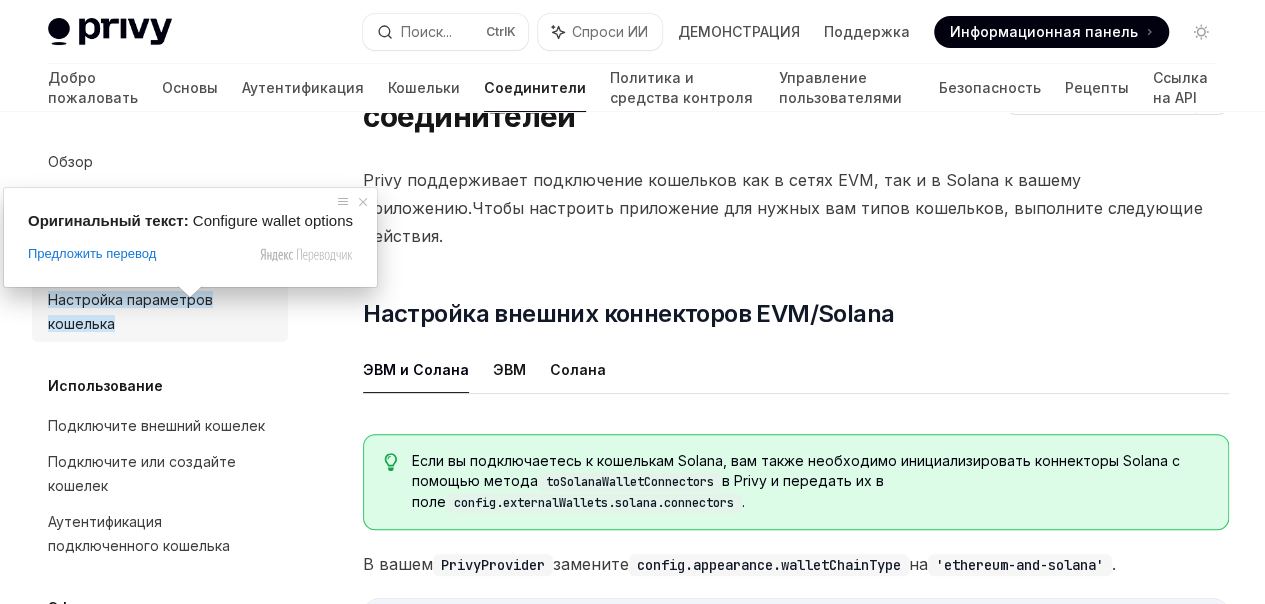click on "Настройка параметров кошелька" at bounding box center [162, 312] 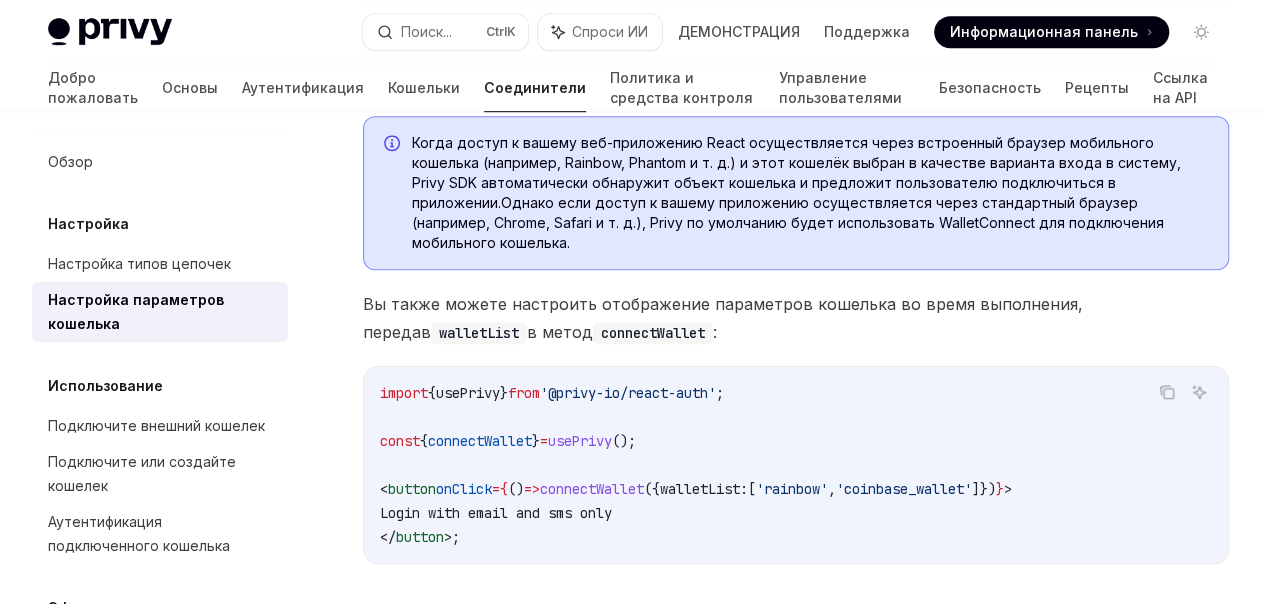 scroll, scrollTop: 395, scrollLeft: 0, axis: vertical 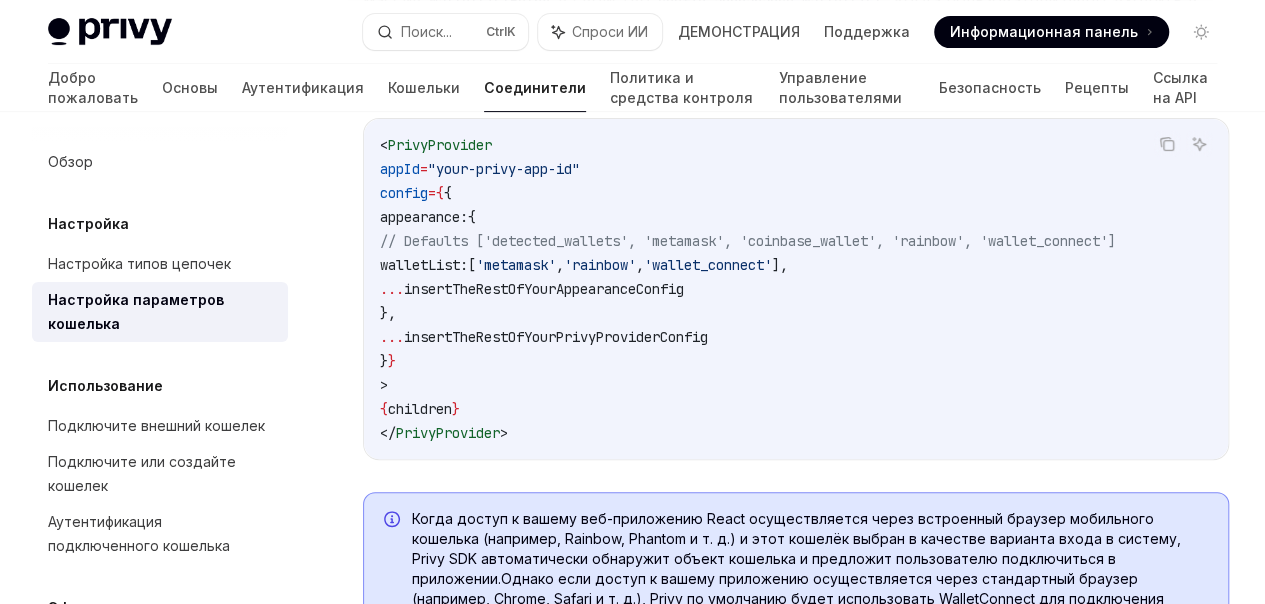click at bounding box center [110, 32] 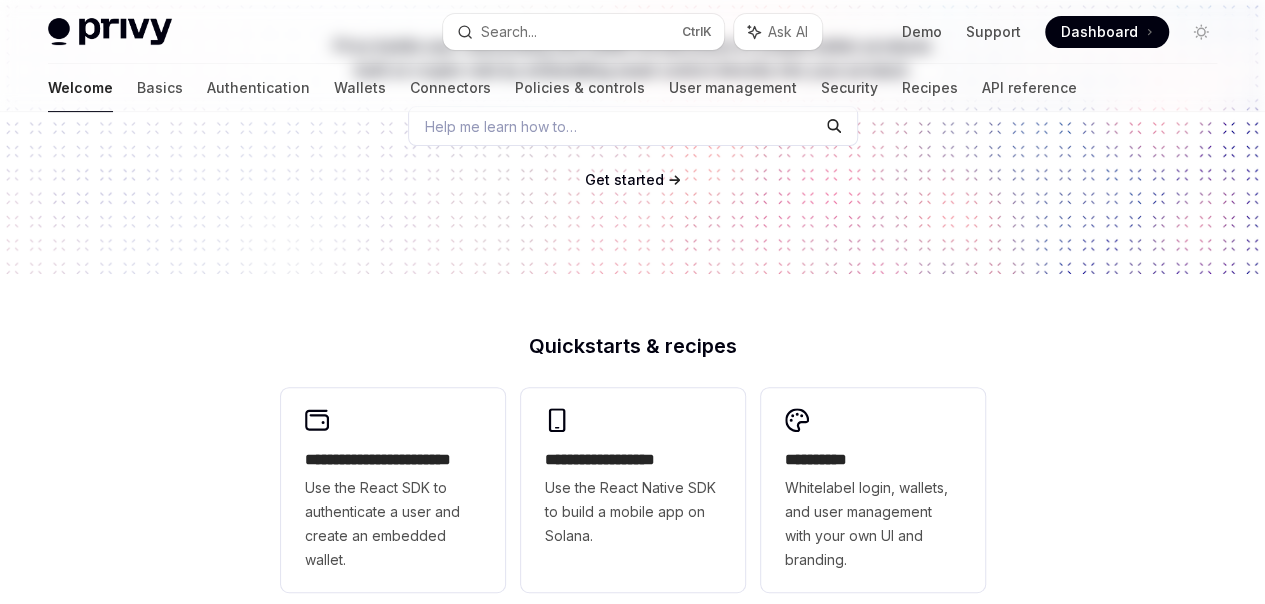 scroll, scrollTop: 0, scrollLeft: 0, axis: both 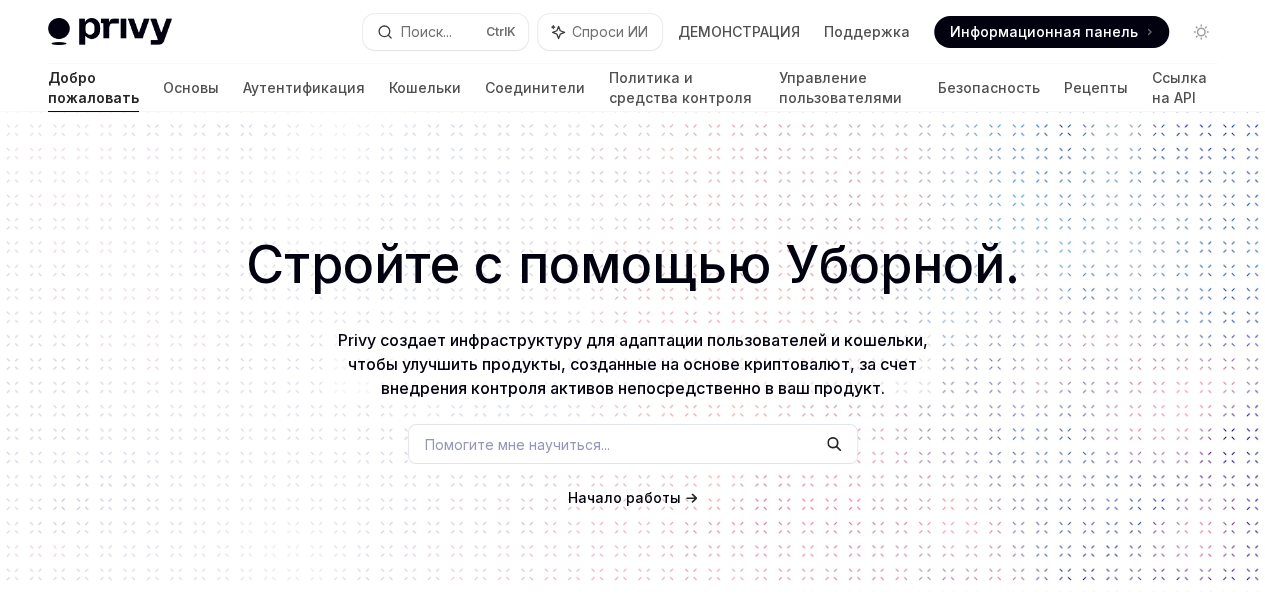click at bounding box center (110, 32) 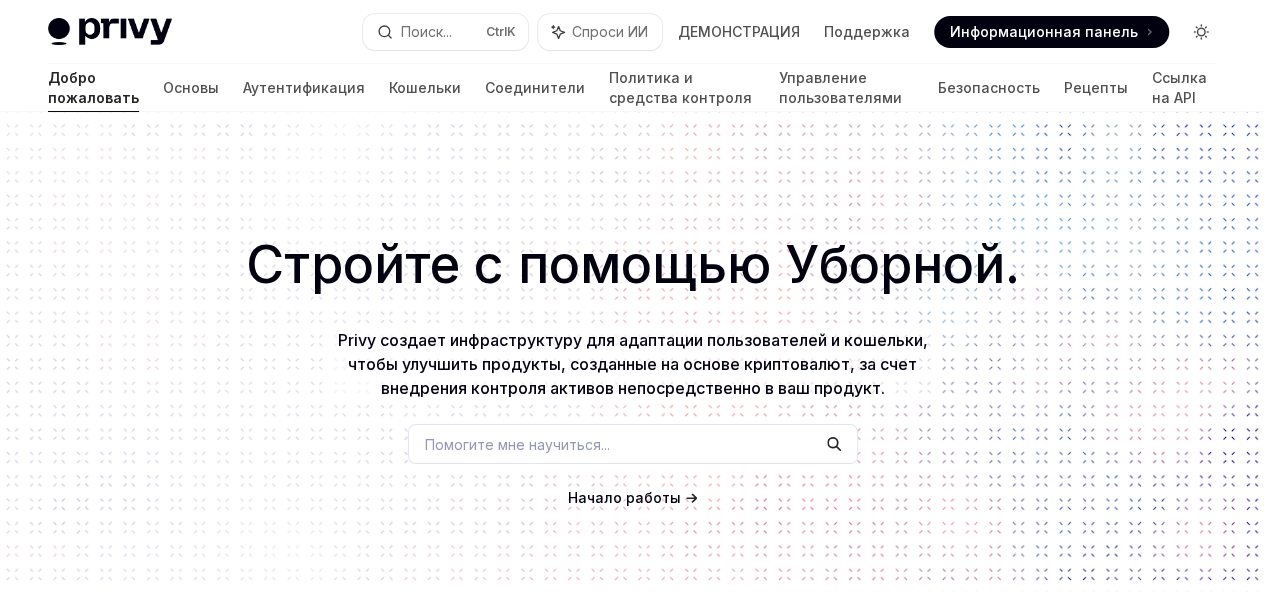 click 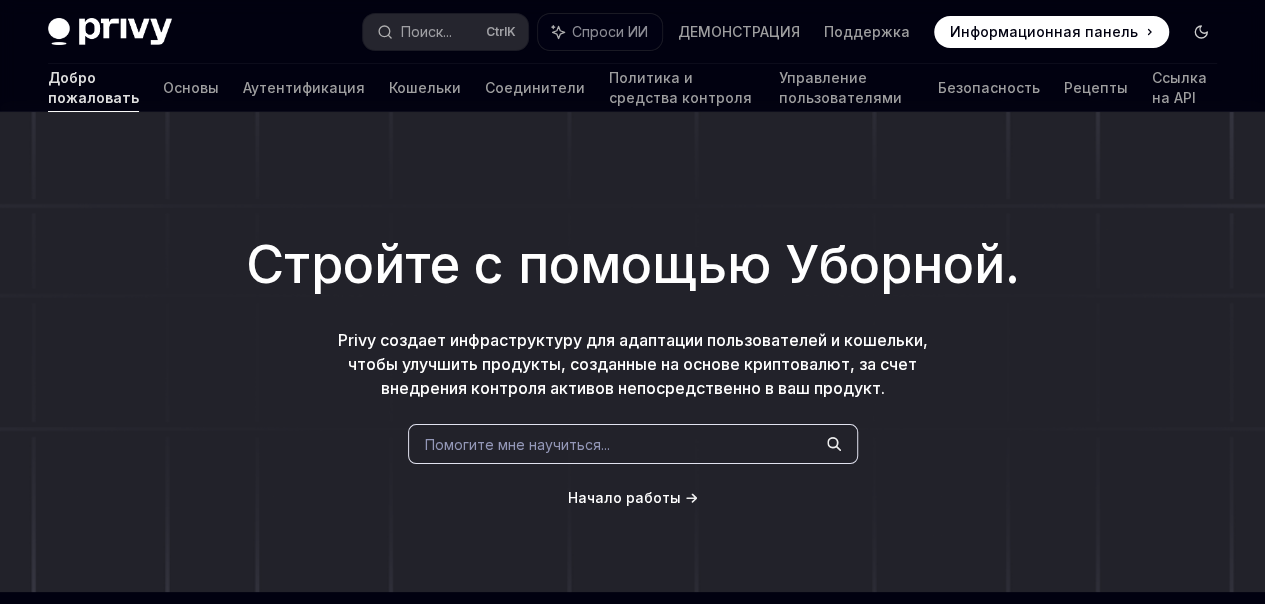 click 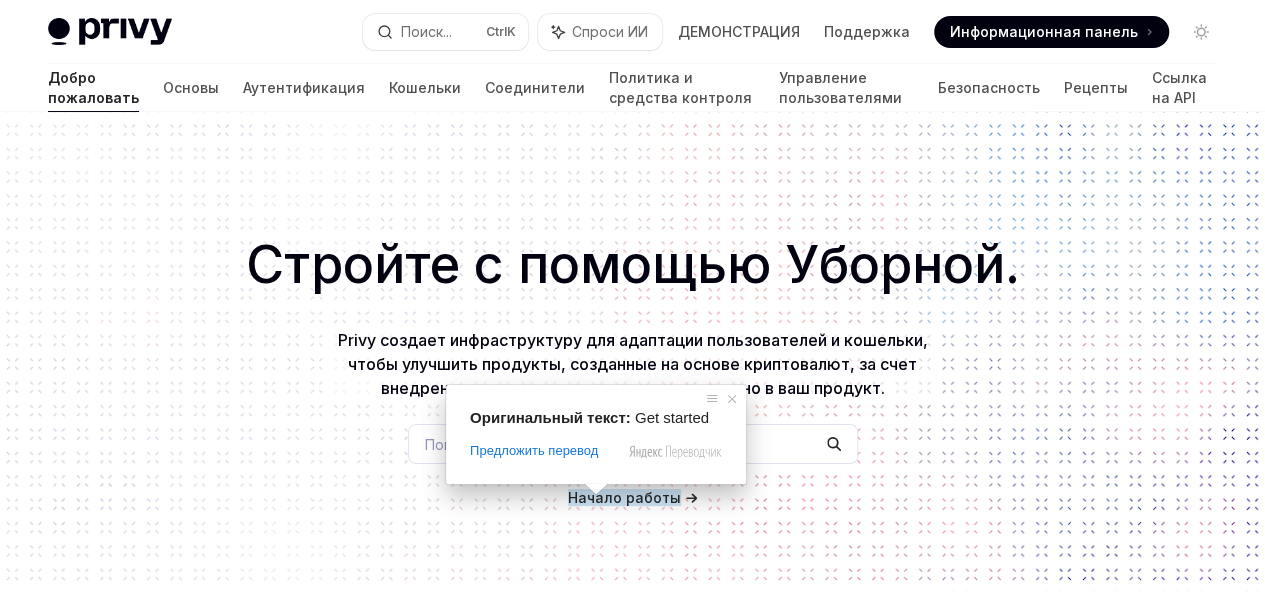 click on "Начало работы" at bounding box center (624, 497) 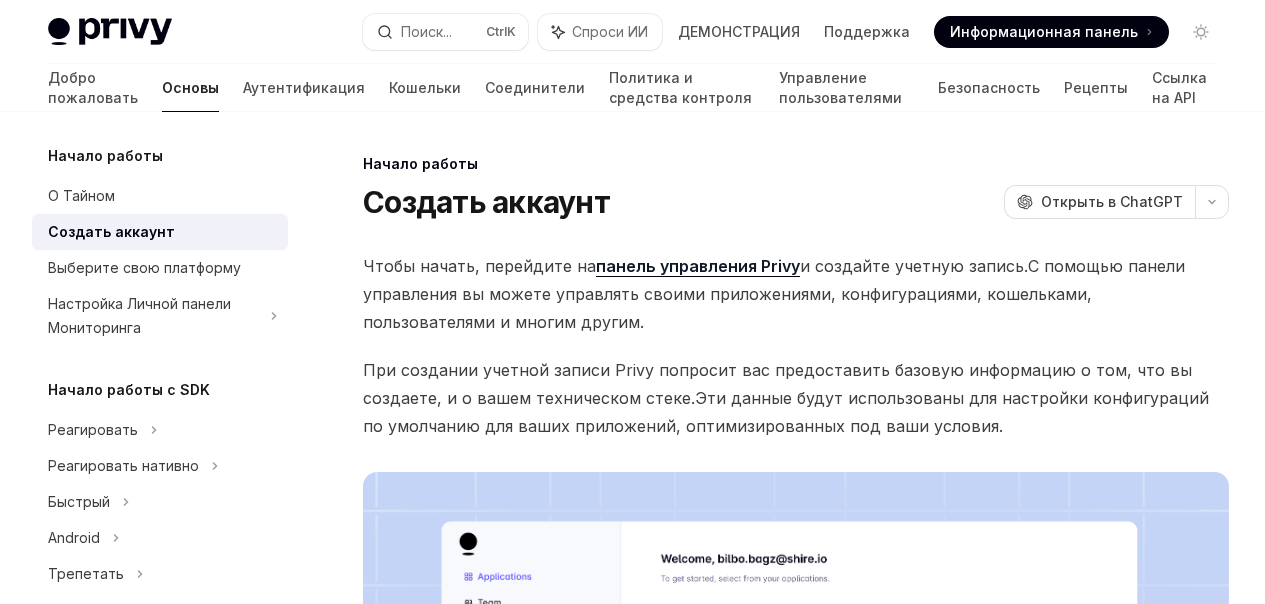 scroll, scrollTop: 0, scrollLeft: 0, axis: both 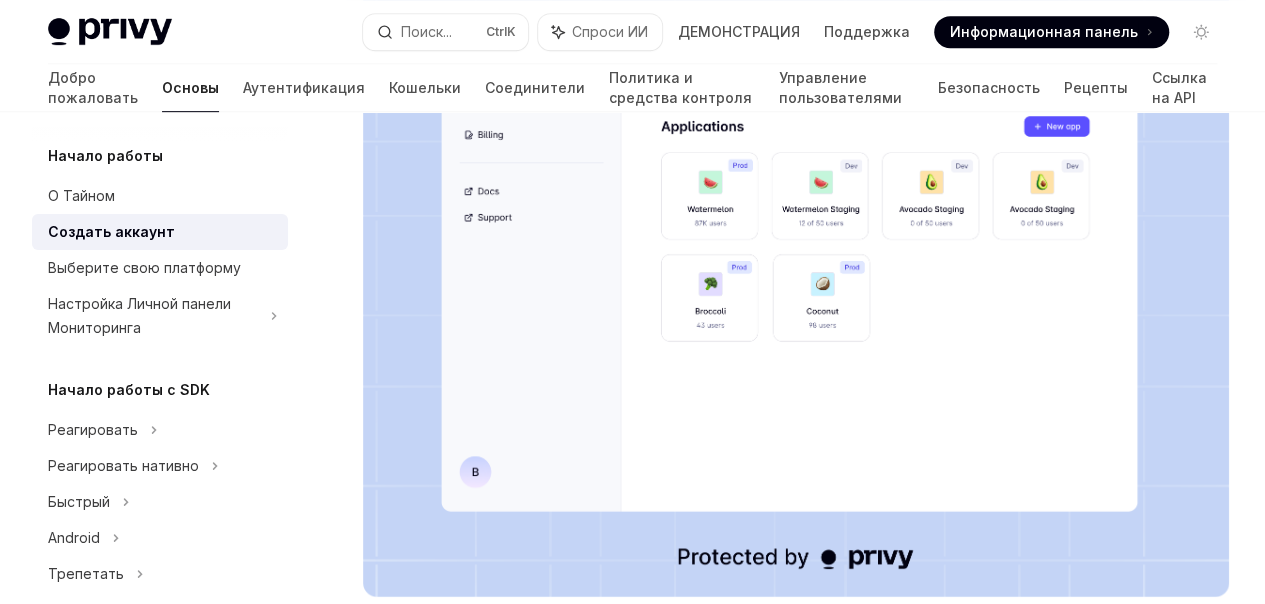 click on "Выберите свою платформу" at bounding box center (1110, 662) 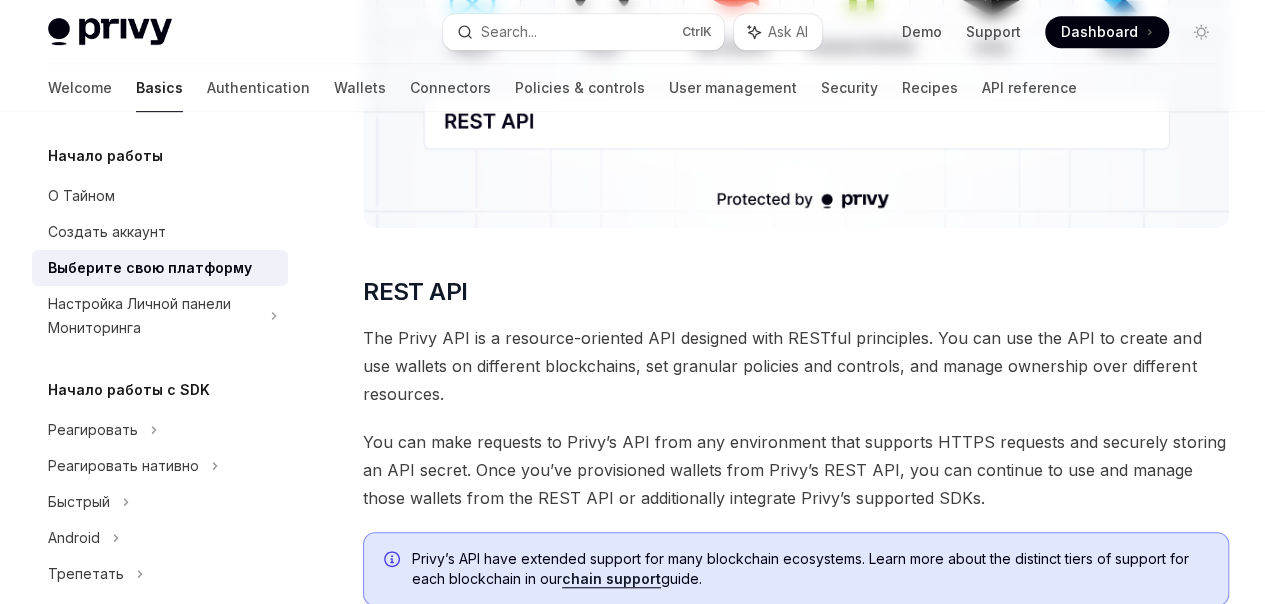 scroll, scrollTop: 0, scrollLeft: 0, axis: both 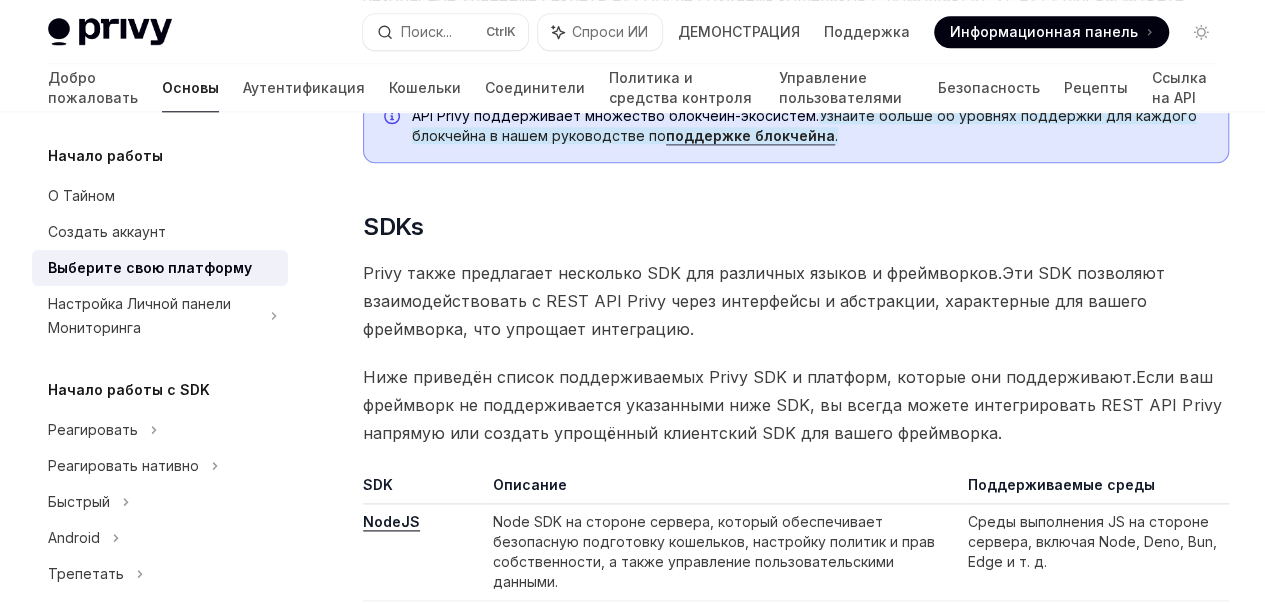 click on "поддержке блокчейна" at bounding box center (750, 135) 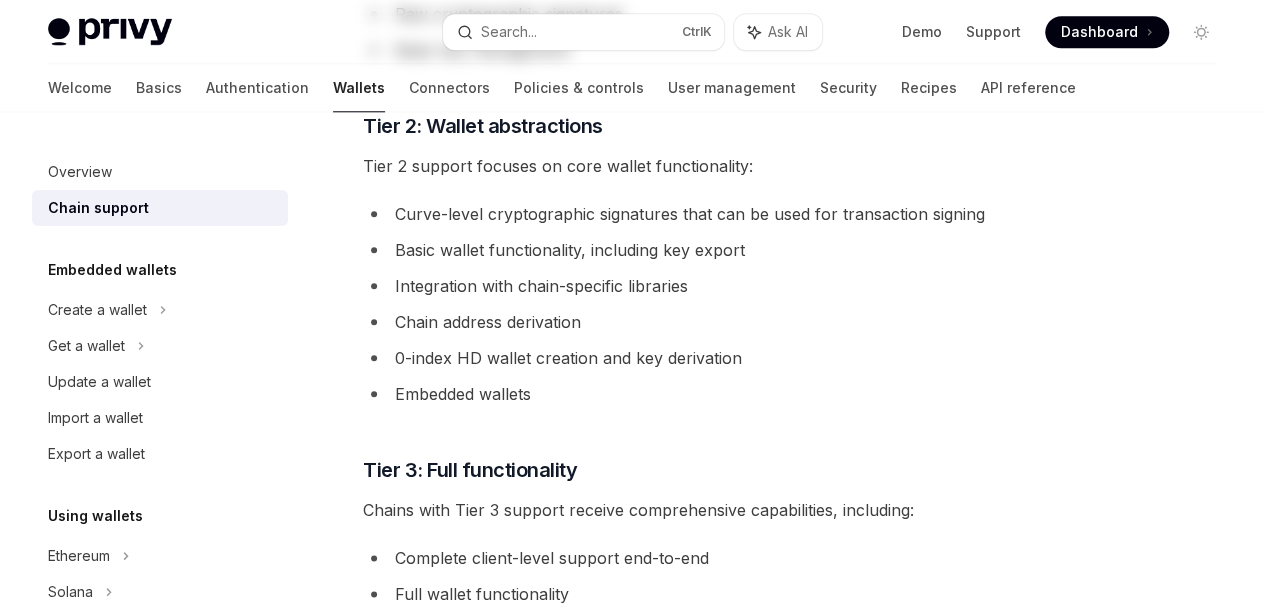 scroll, scrollTop: 0, scrollLeft: 0, axis: both 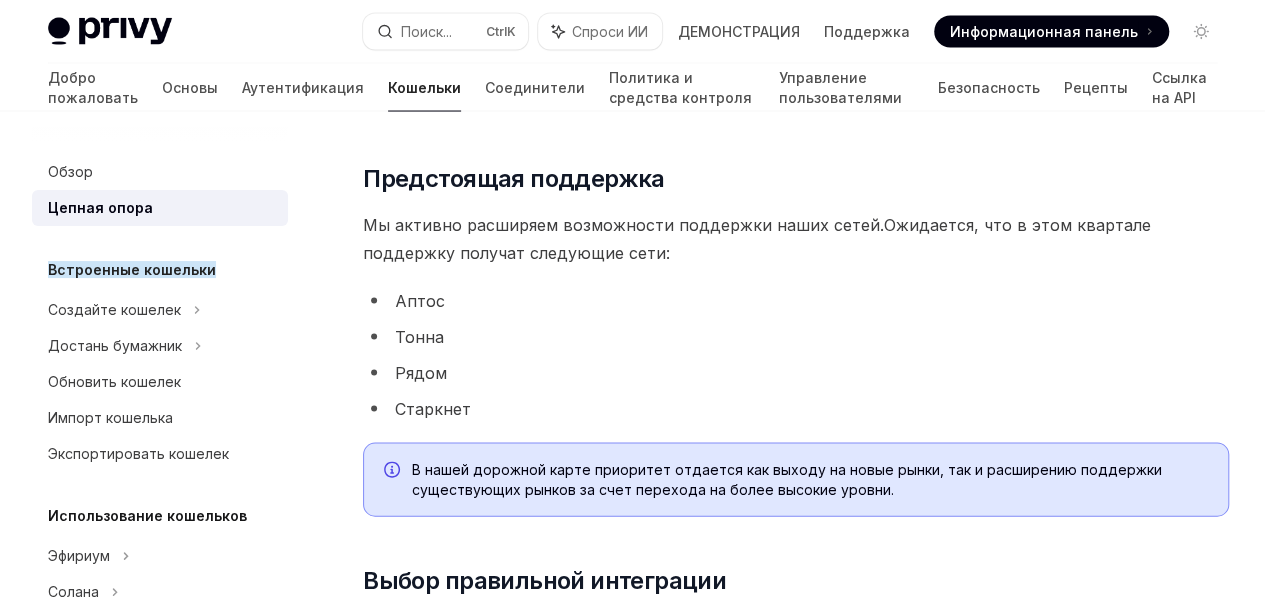 click on "Встроенные кошельки" at bounding box center [132, 269] 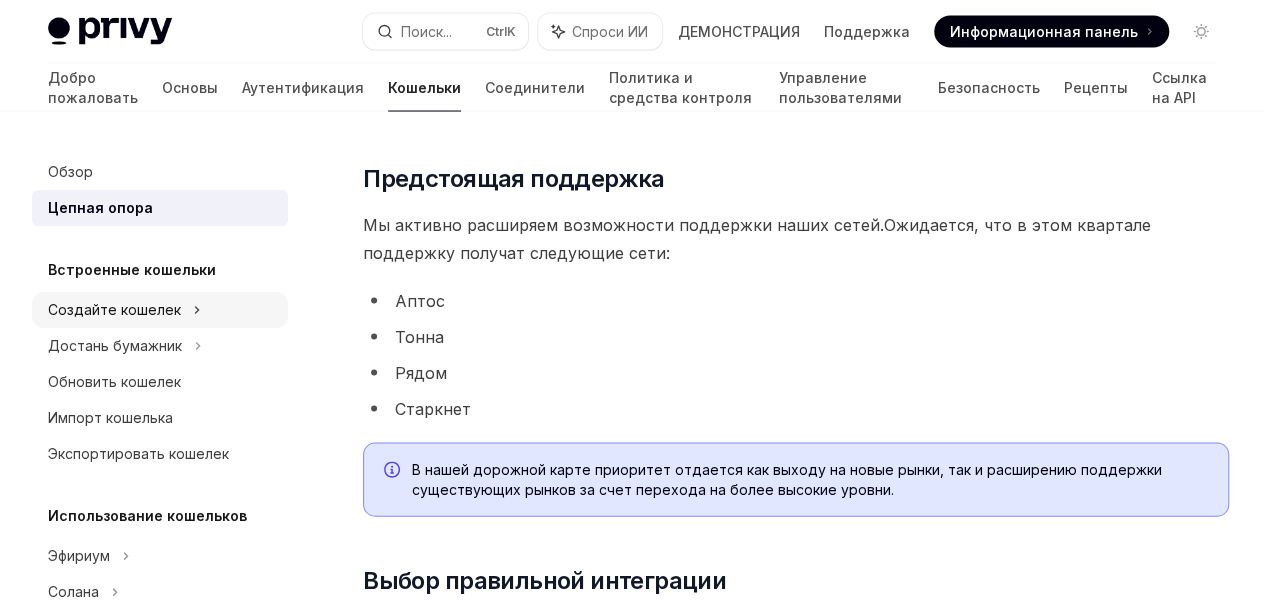 click on "Создайте кошелек" at bounding box center [160, 310] 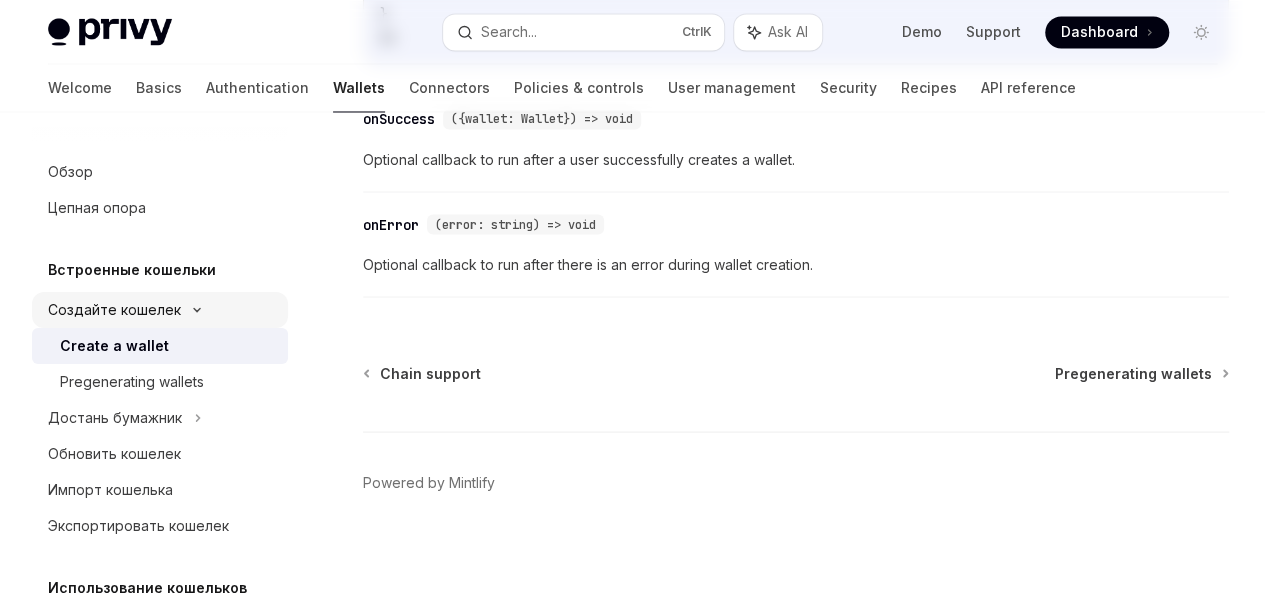 scroll, scrollTop: 0, scrollLeft: 0, axis: both 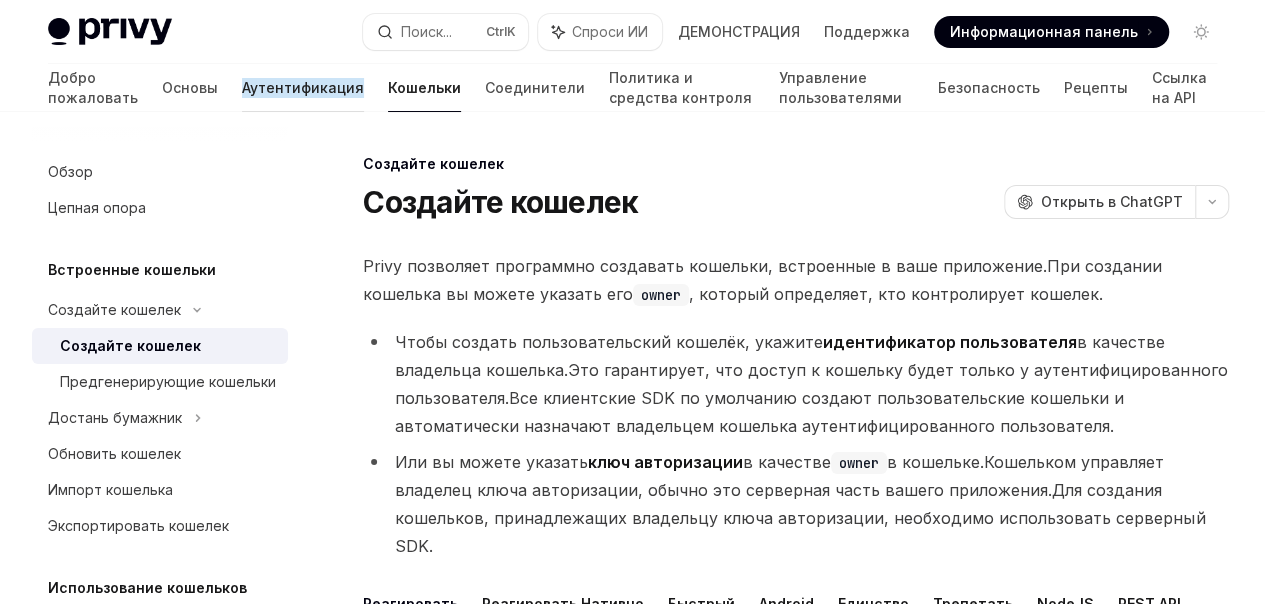 click on "Аутентификация" at bounding box center [303, 88] 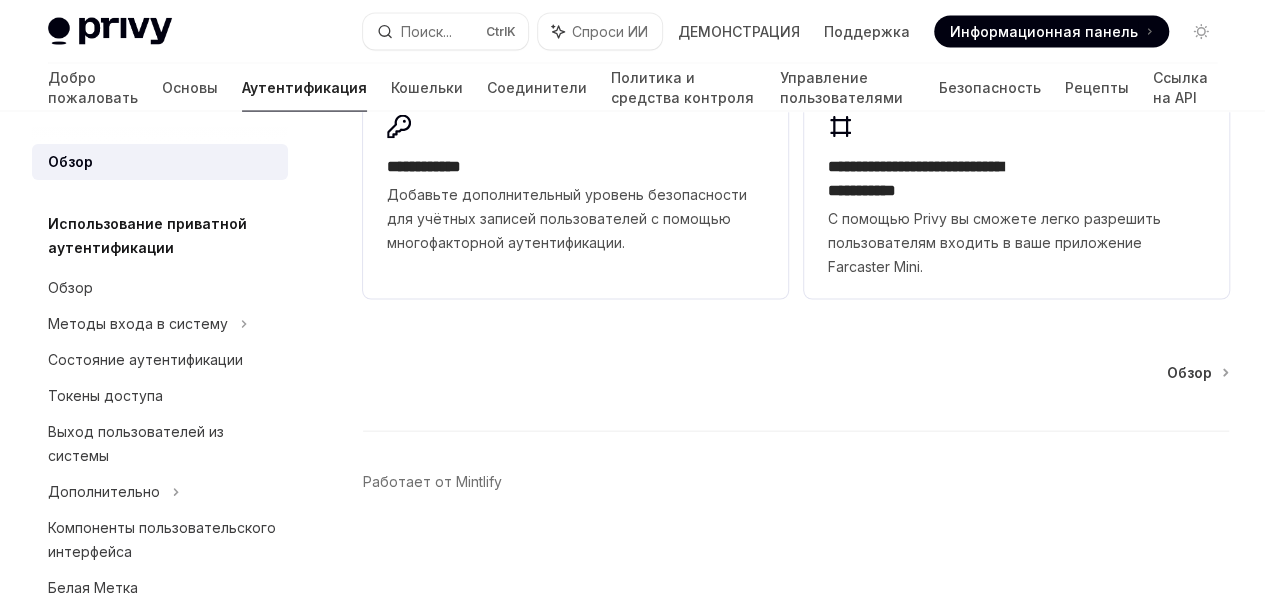 scroll, scrollTop: 2680, scrollLeft: 0, axis: vertical 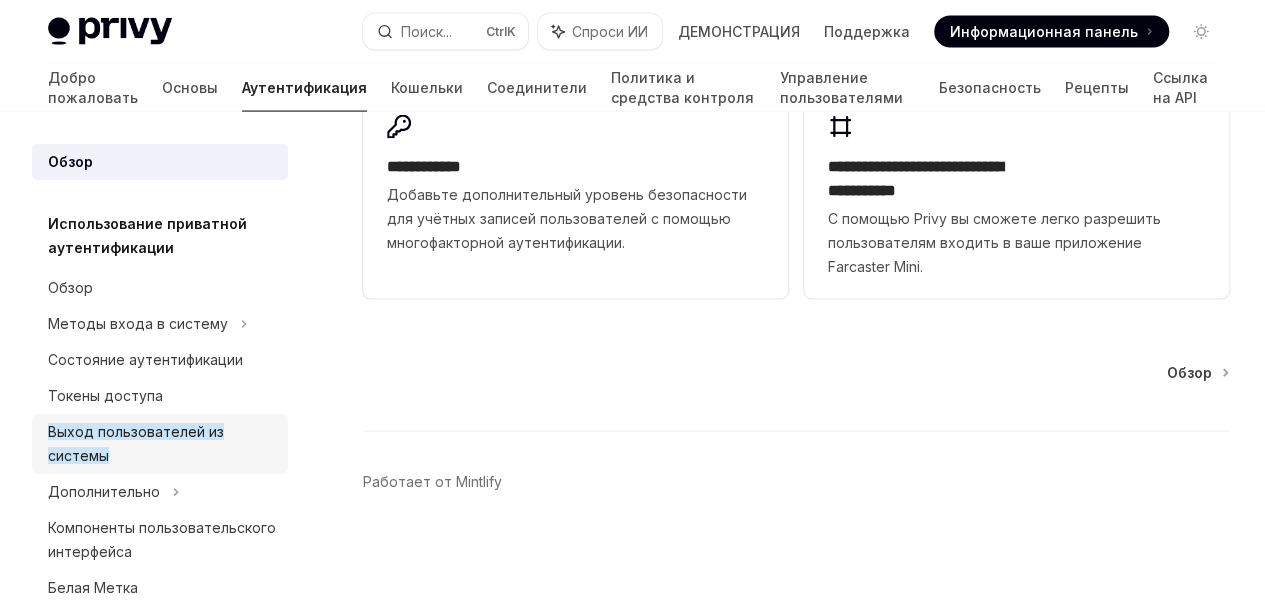 click on "Выход пользователей из системы" at bounding box center [136, 443] 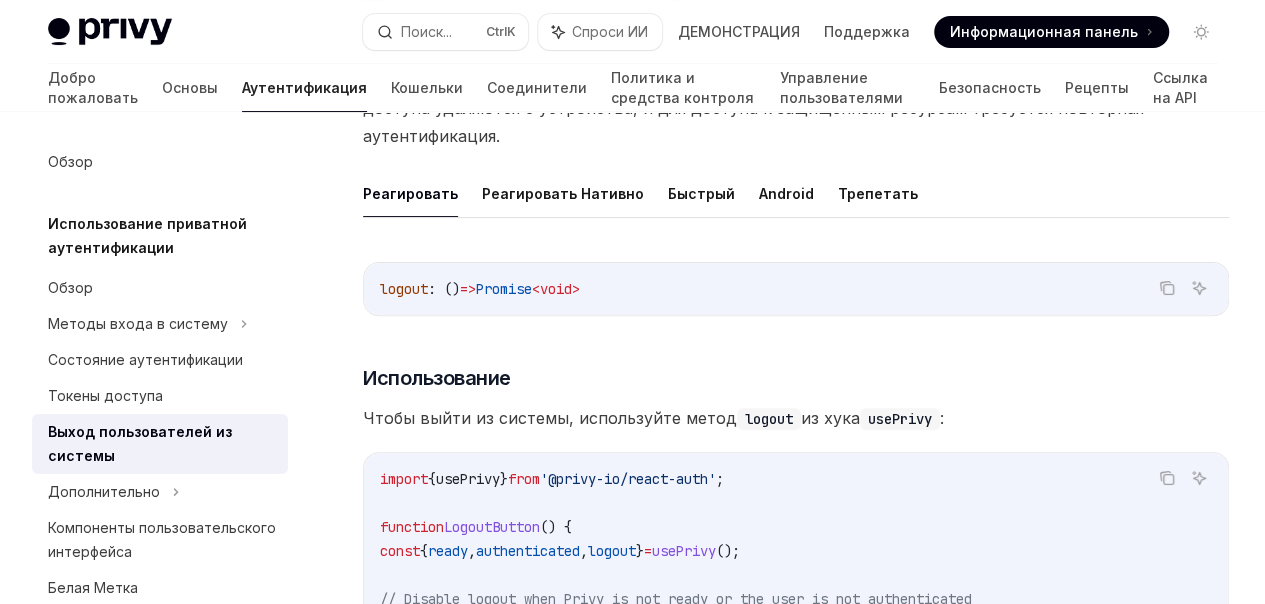 scroll, scrollTop: 217, scrollLeft: 0, axis: vertical 